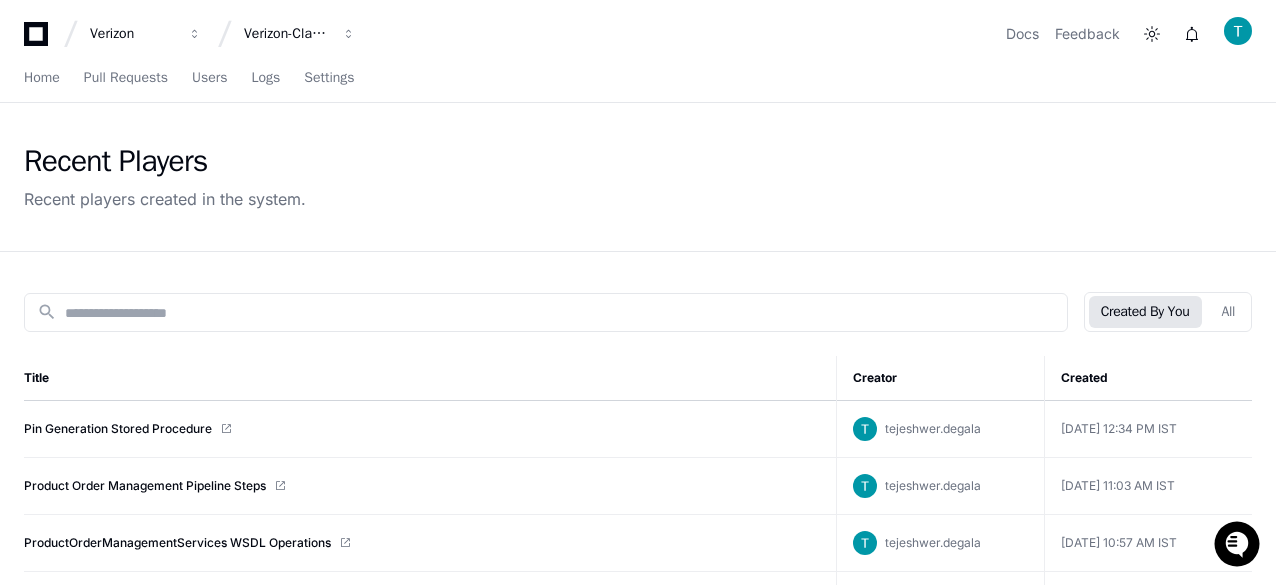 scroll, scrollTop: 0, scrollLeft: 0, axis: both 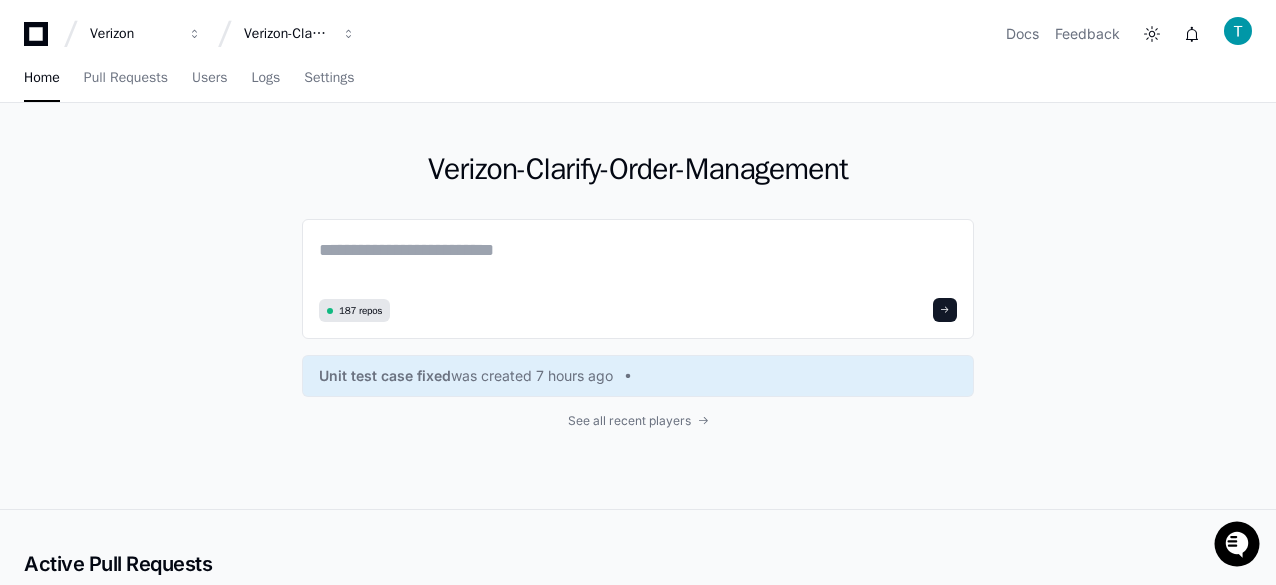 click on "Verizon-Clarify-Order-Management  187 repos Unit test case fixed  was created 7 hours ago See all recent players" 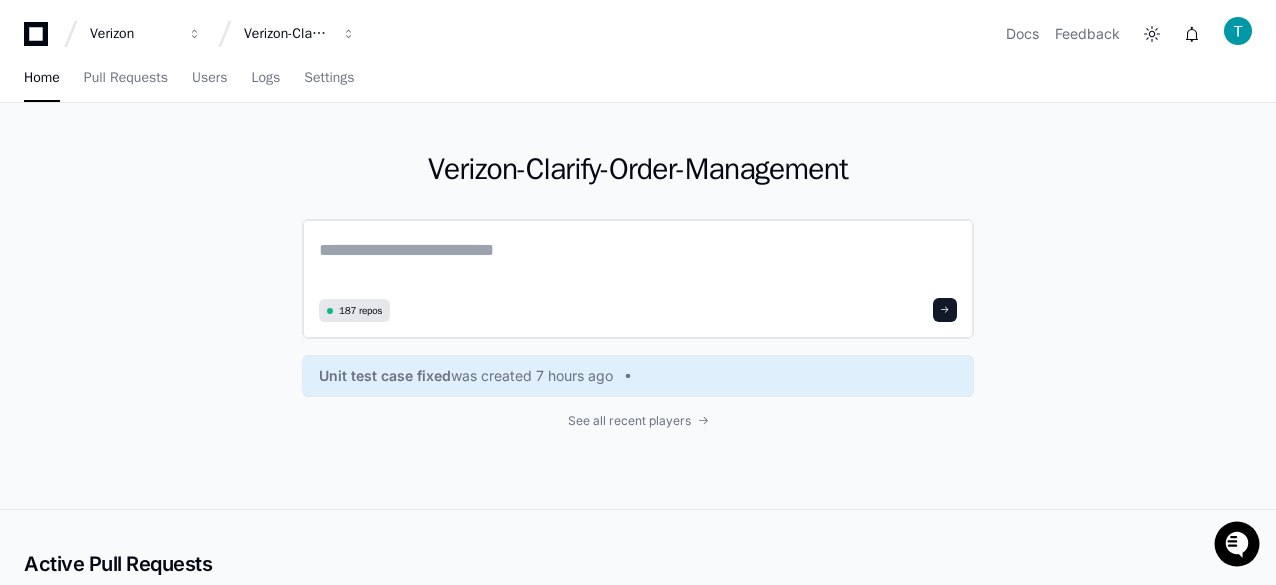 click 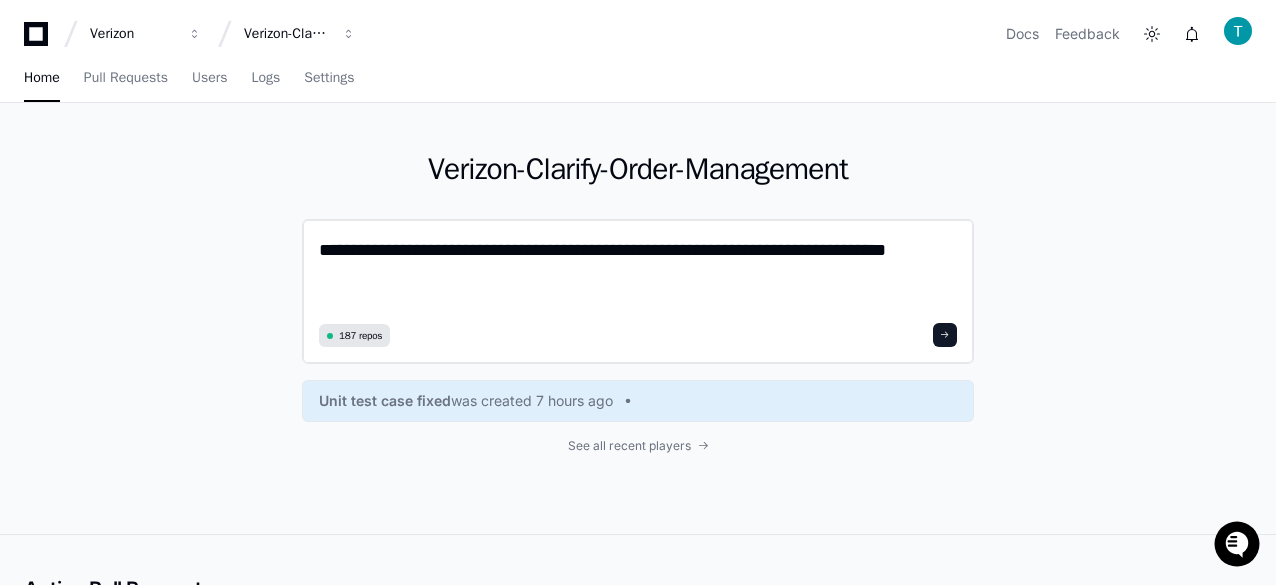 scroll, scrollTop: 0, scrollLeft: 0, axis: both 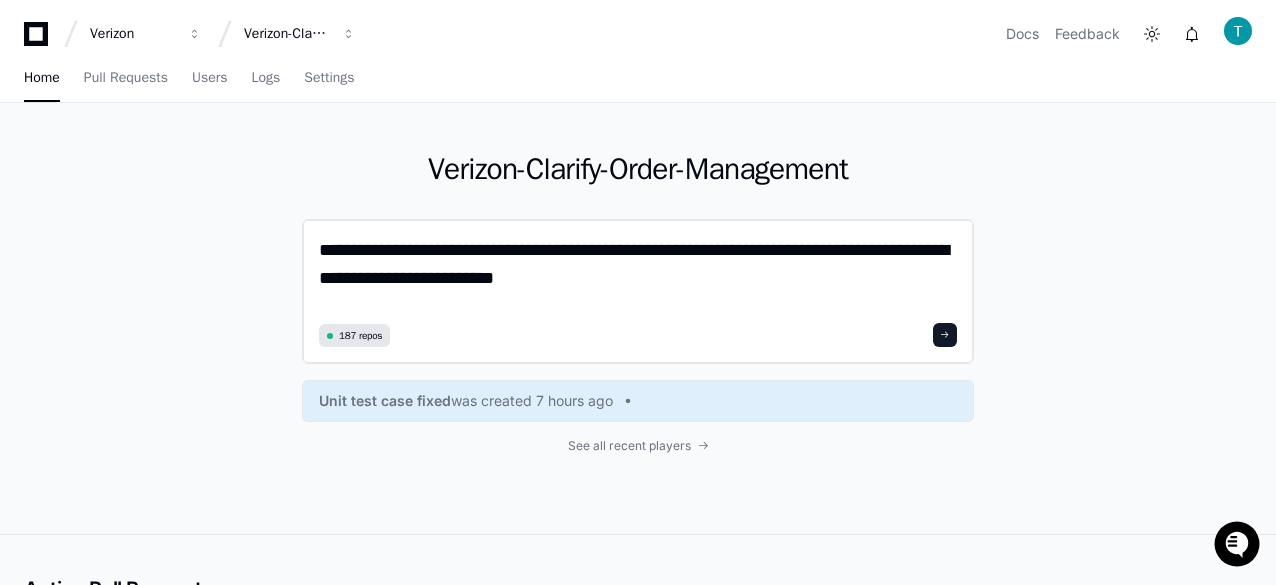click on "**********" 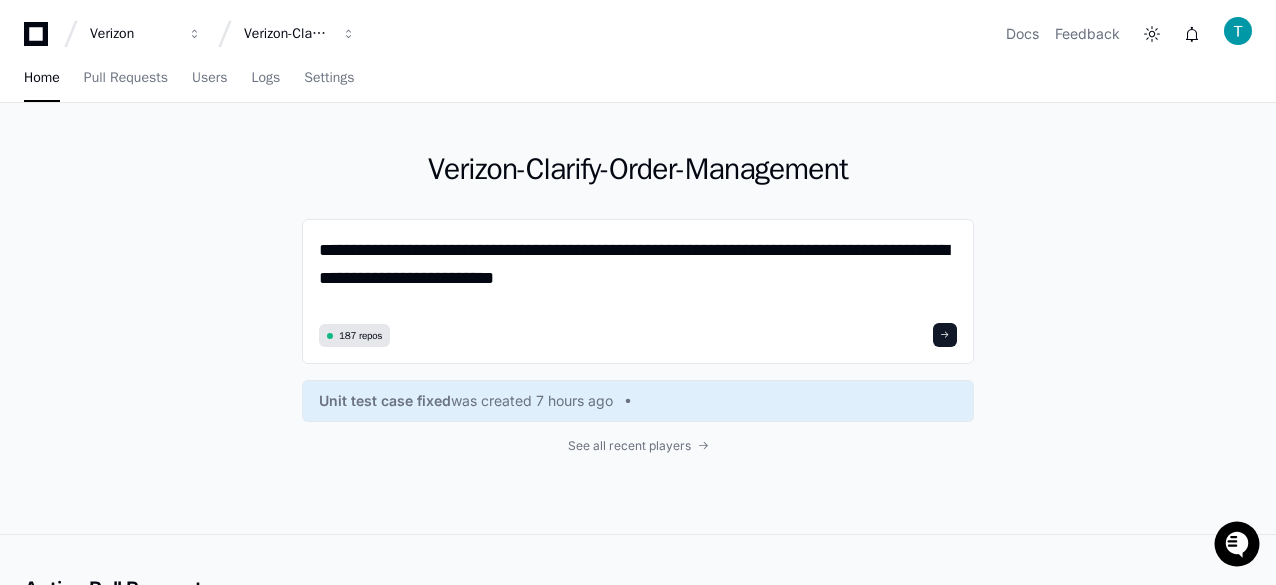 drag, startPoint x: 633, startPoint y: 274, endPoint x: 151, endPoint y: 219, distance: 485.1278 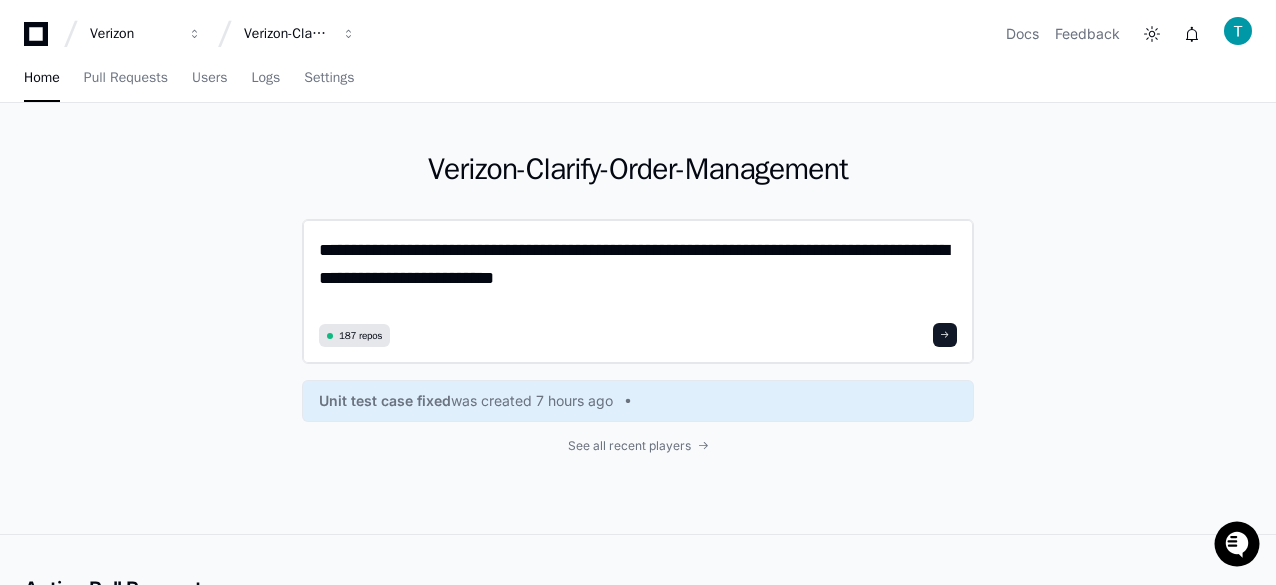 click on "**********" 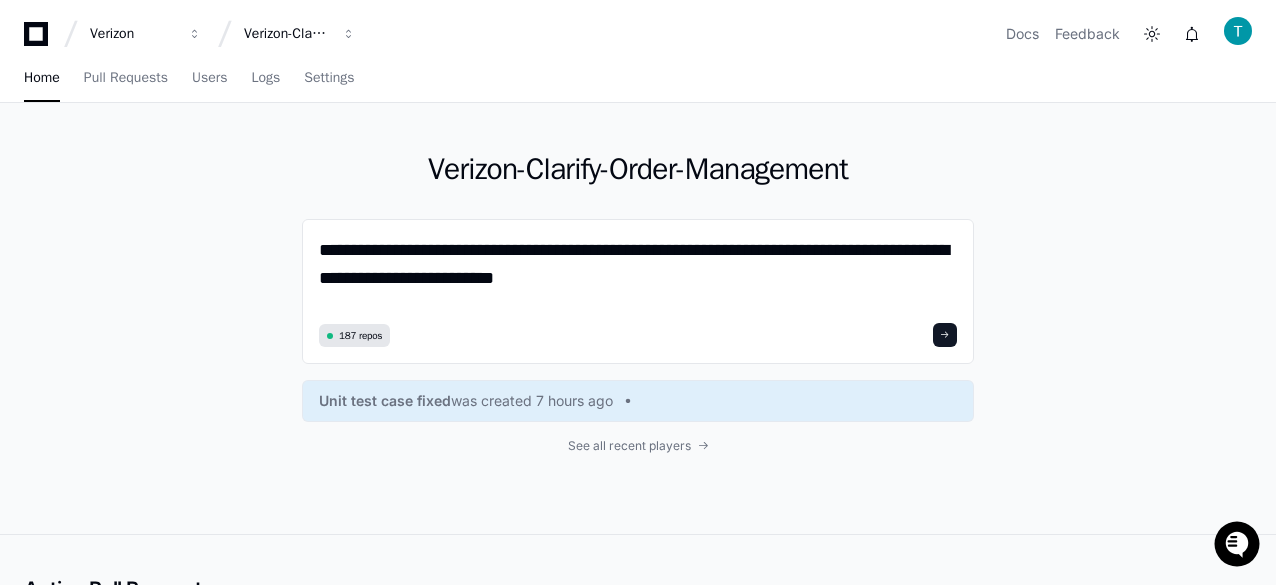 drag, startPoint x: 686, startPoint y: 285, endPoint x: 222, endPoint y: 246, distance: 465.63614 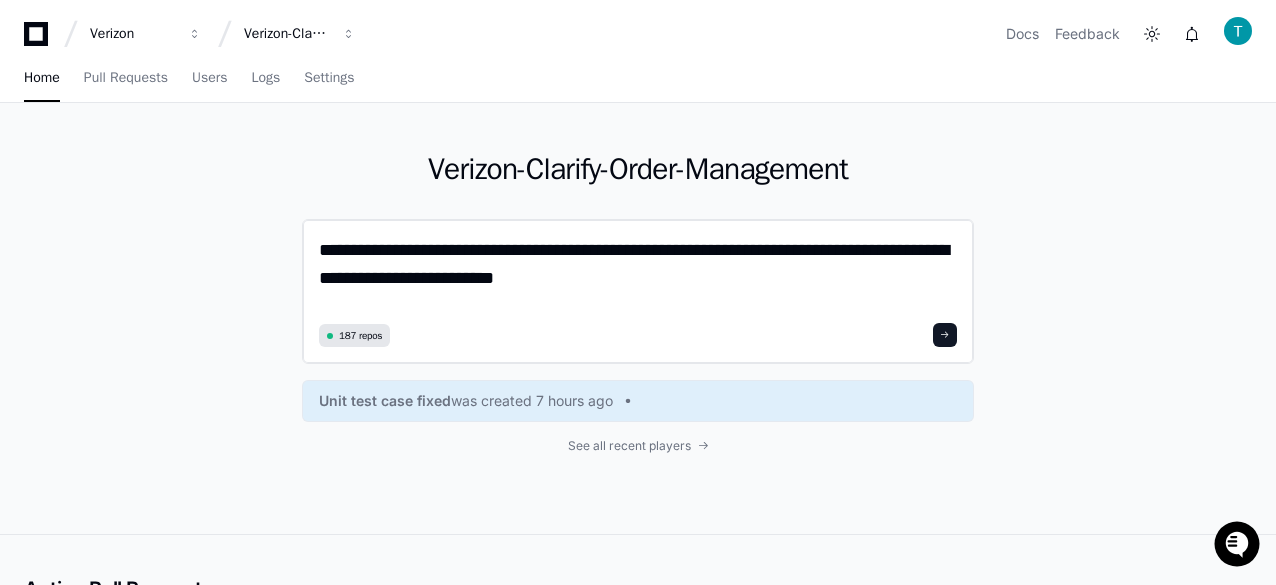 click on "**********" 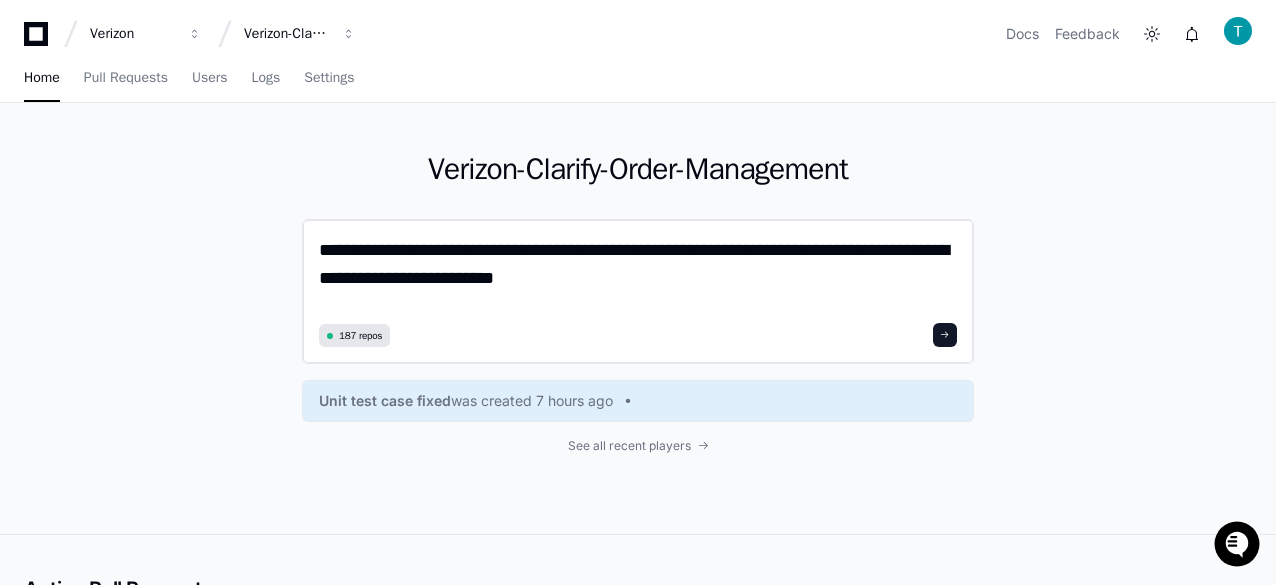 click on "**********" 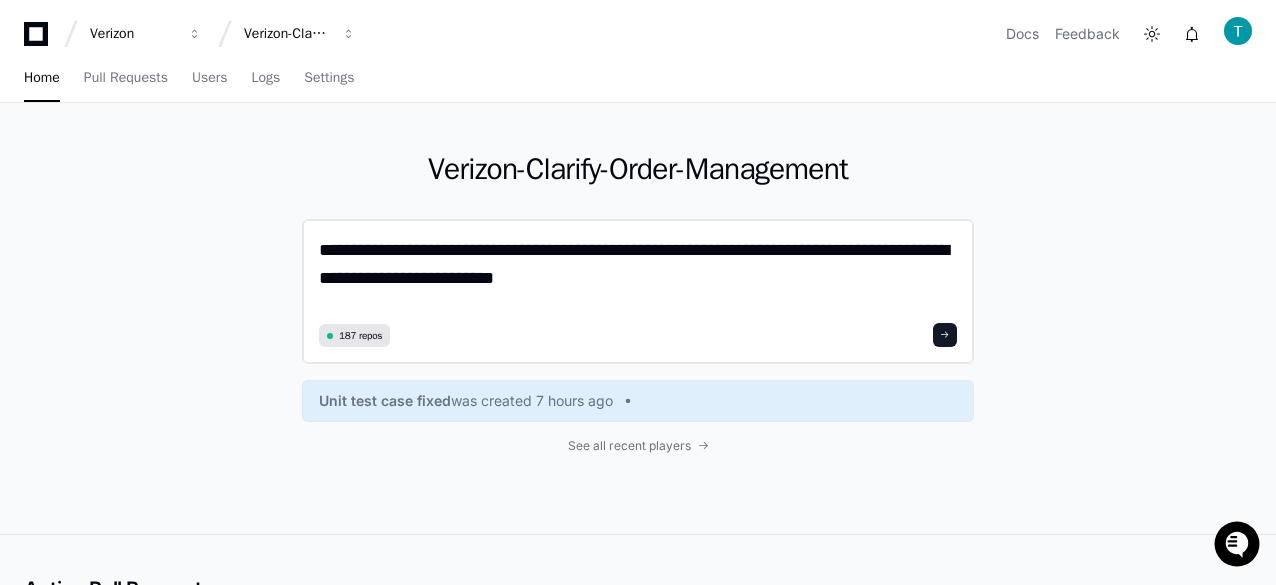 click on "**********" 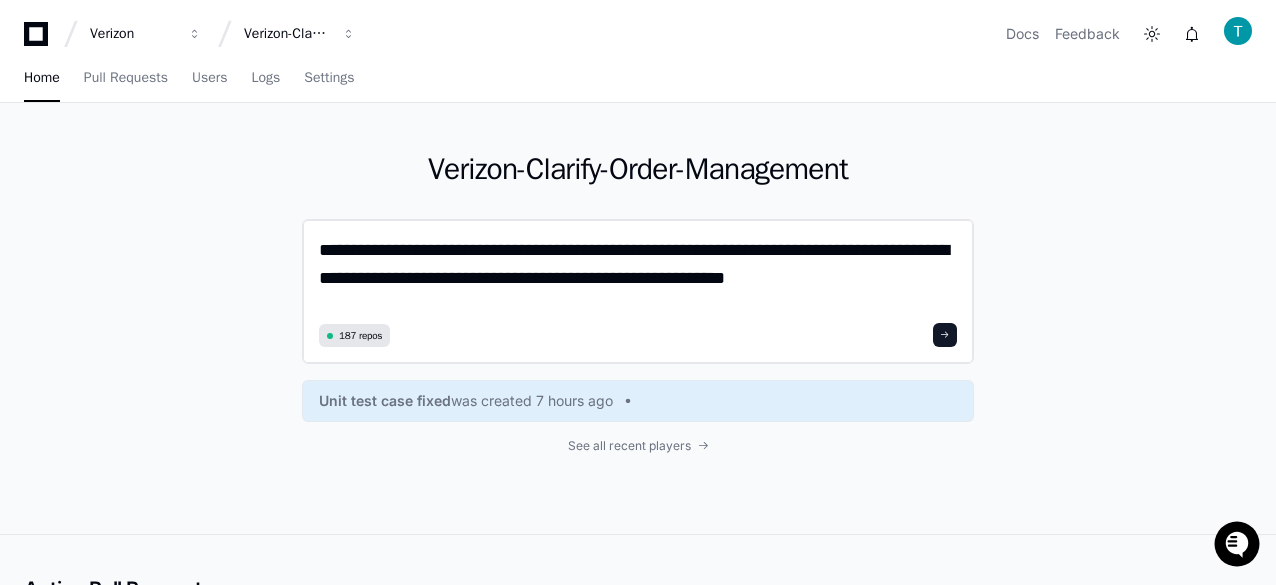 click on "**********" 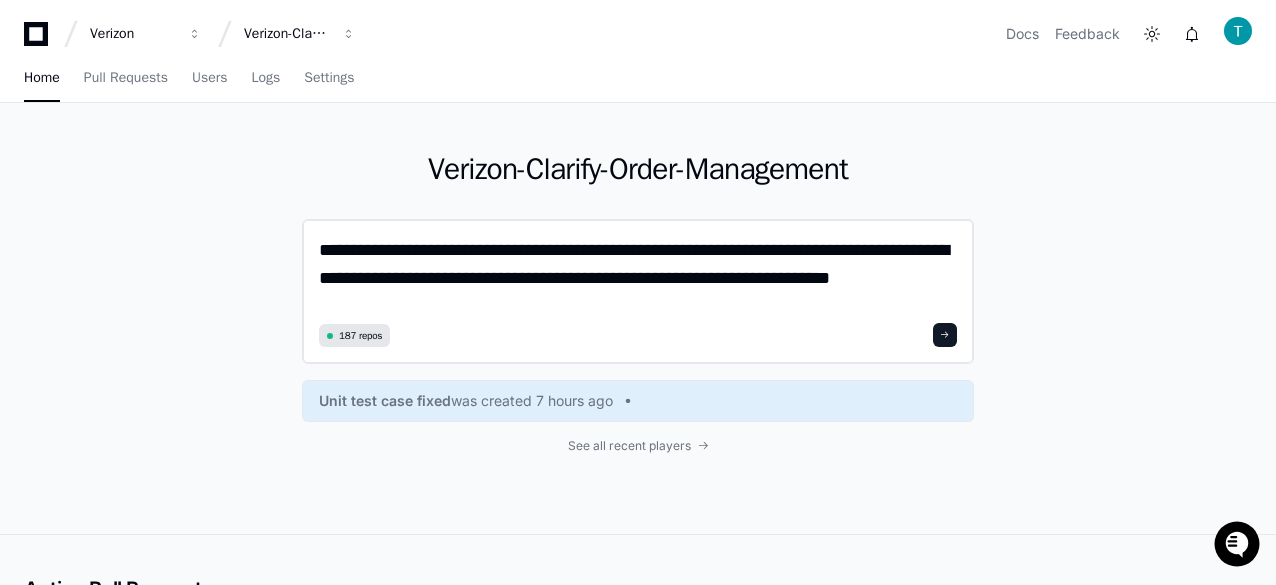 scroll, scrollTop: 0, scrollLeft: 0, axis: both 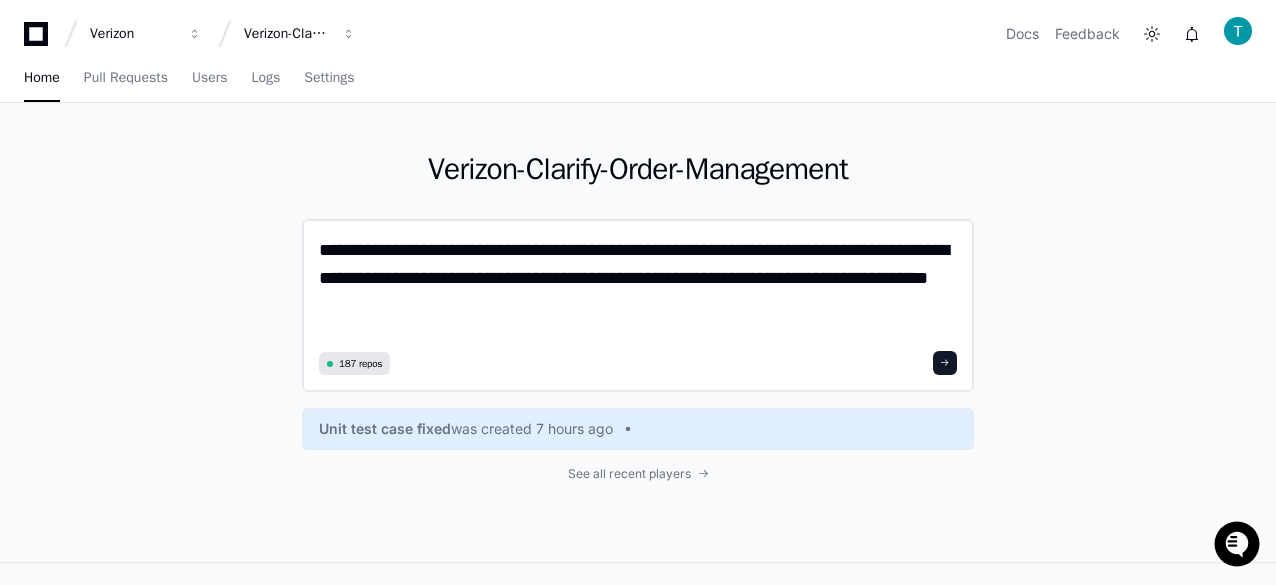 type on "**********" 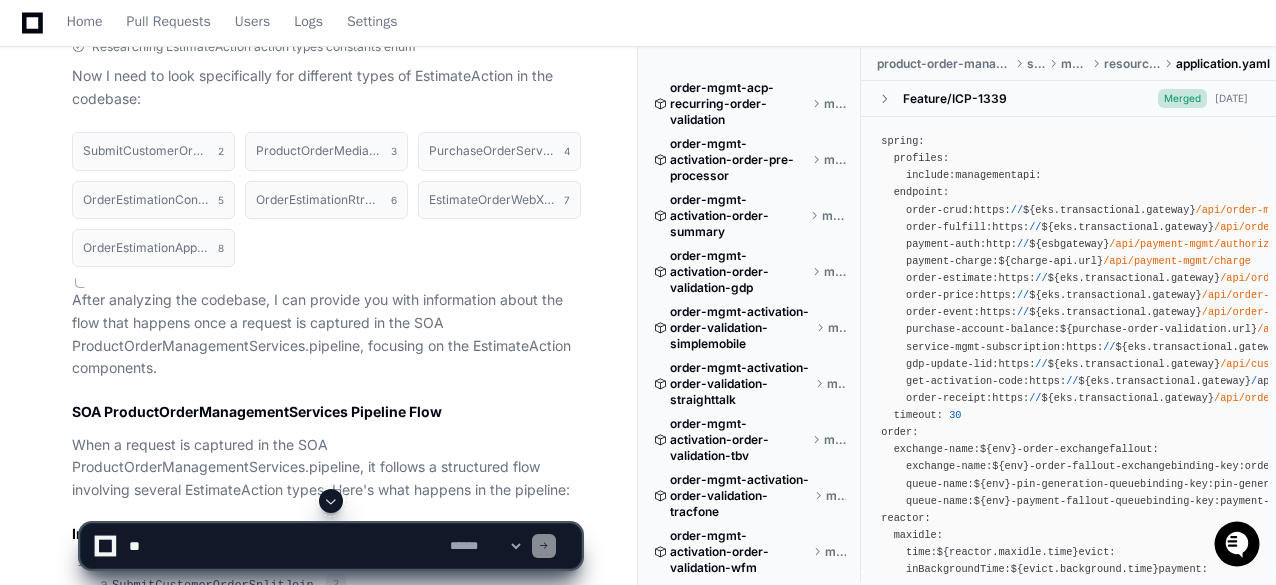 scroll, scrollTop: 900, scrollLeft: 0, axis: vertical 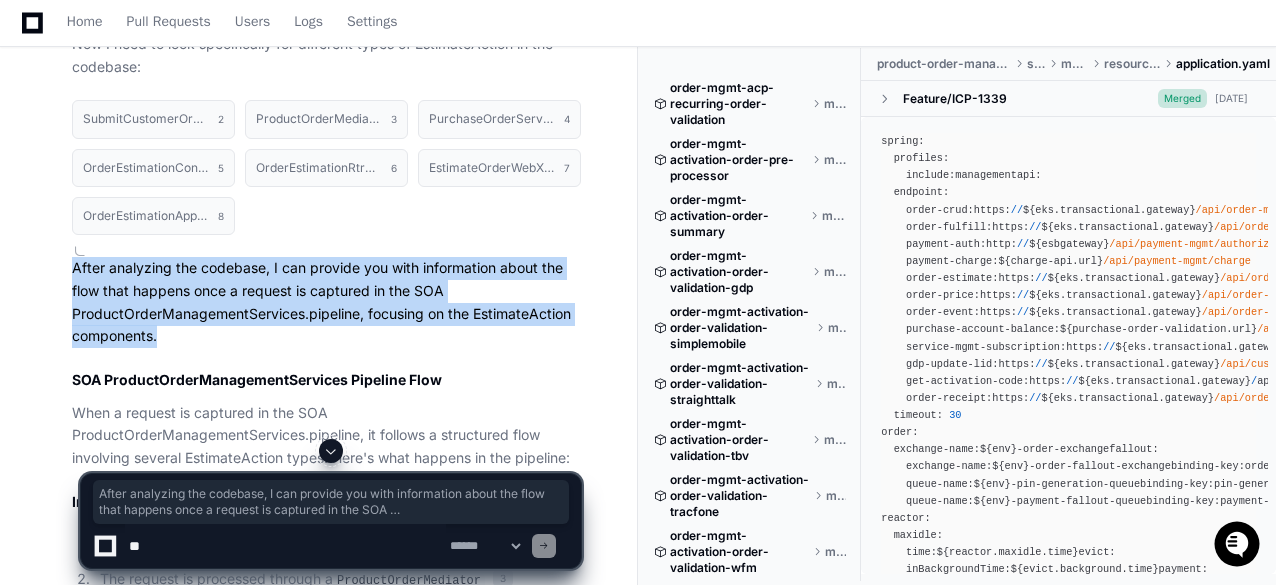 drag, startPoint x: 71, startPoint y: 262, endPoint x: 157, endPoint y: 326, distance: 107.200745 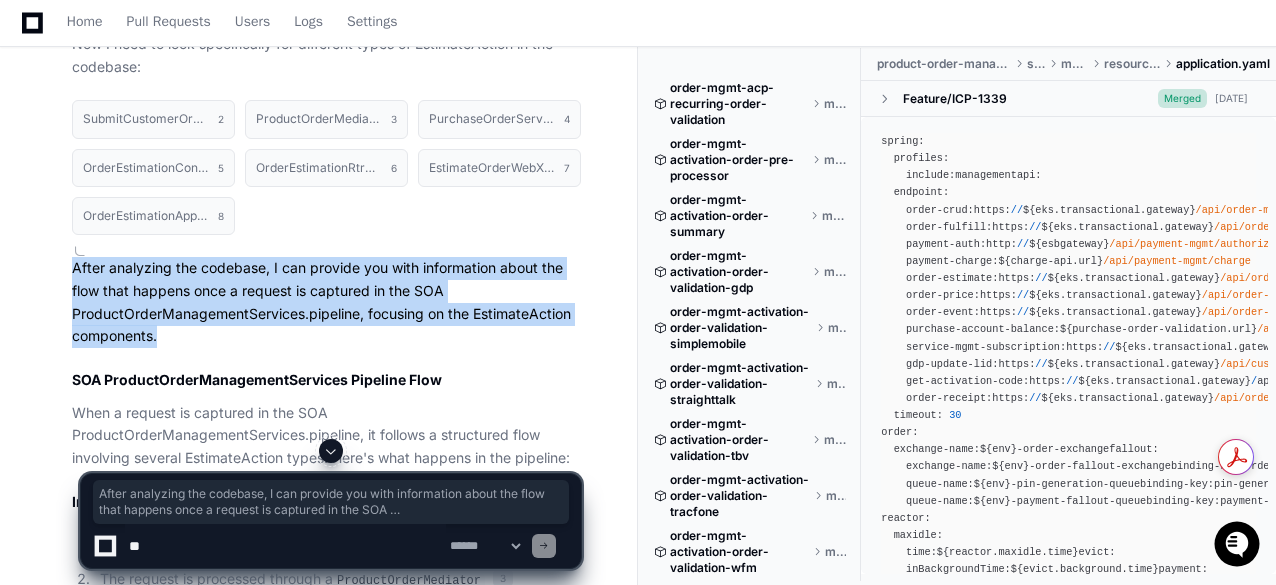 click on "After analyzing the codebase, I can provide you with information about the flow that happens once a request is captured in the SOA ProductOrderManagementServices.pipeline, focusing on the EstimateAction components." 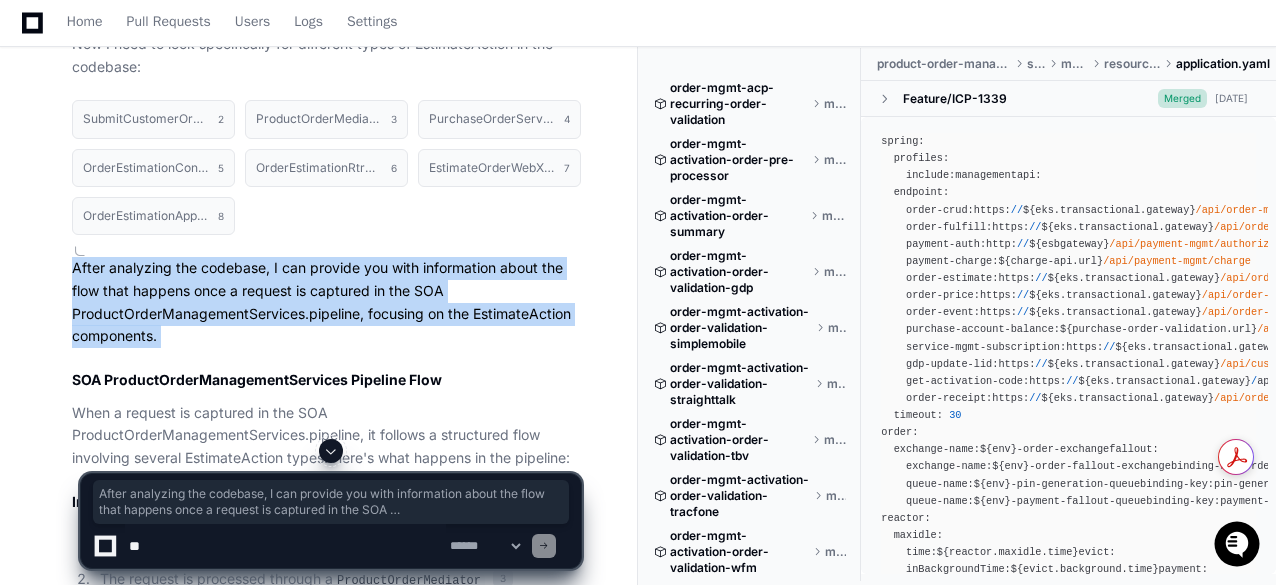 drag, startPoint x: 188, startPoint y: 327, endPoint x: 66, endPoint y: 273, distance: 133.41664 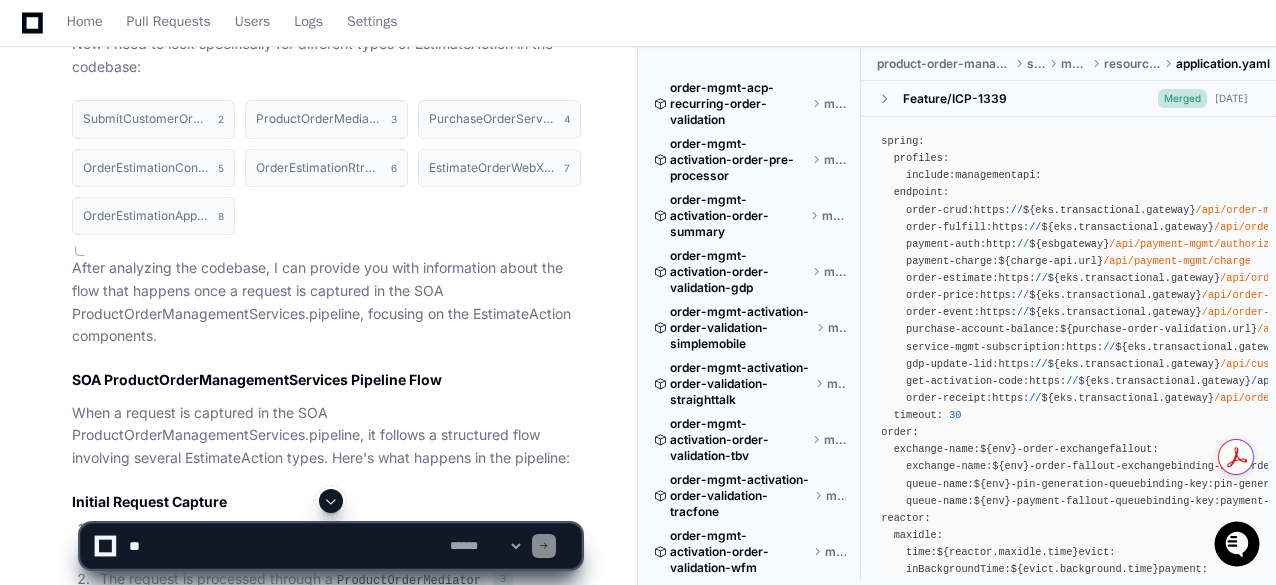 click on "After analyzing the codebase, I can provide you with information about the flow that happens once a request is captured in the SOA ProductOrderManagementServices.pipeline, focusing on the EstimateAction components." 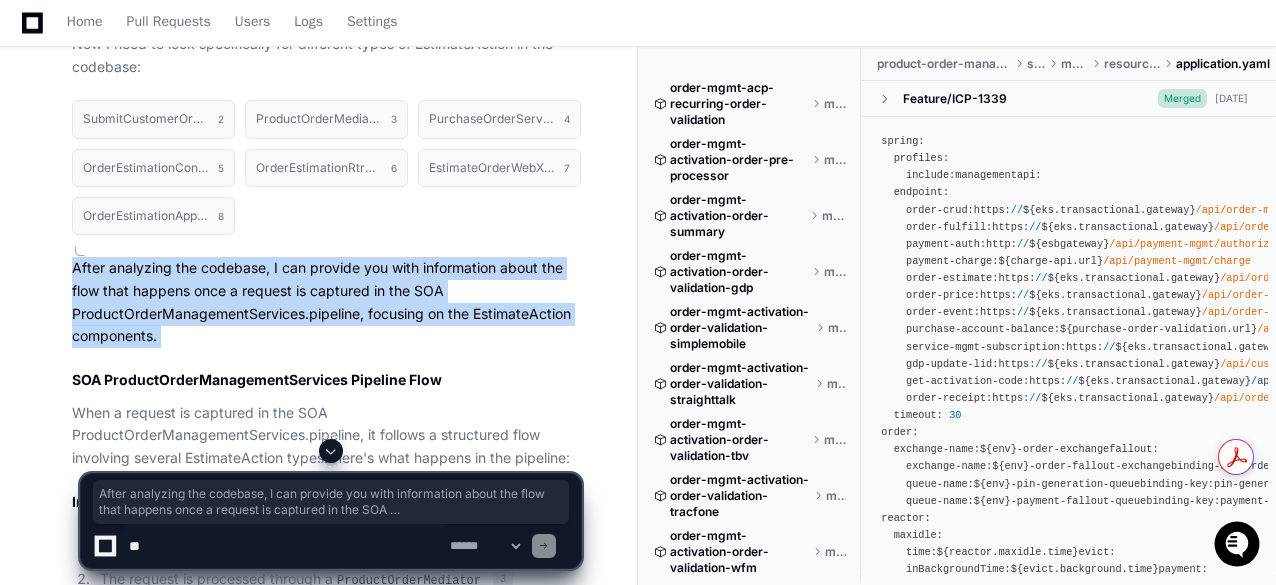 click on "After analyzing the codebase, I can provide you with information about the flow that happens once a request is captured in the SOA ProductOrderManagementServices.pipeline, focusing on the EstimateAction components." 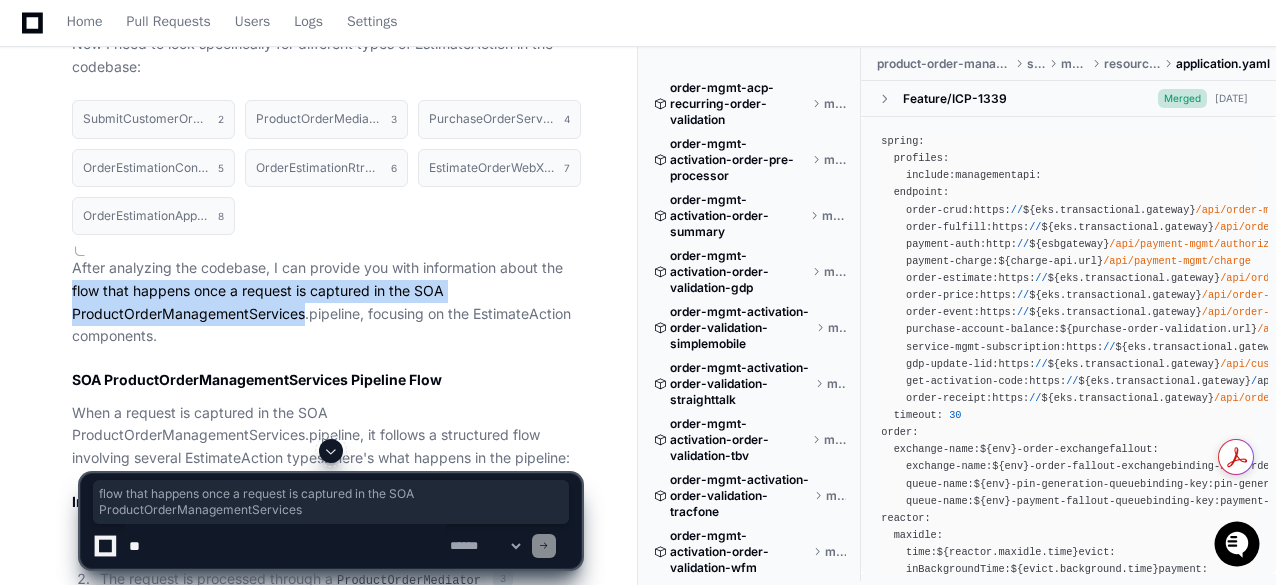 drag, startPoint x: 178, startPoint y: 315, endPoint x: 60, endPoint y: 285, distance: 121.75385 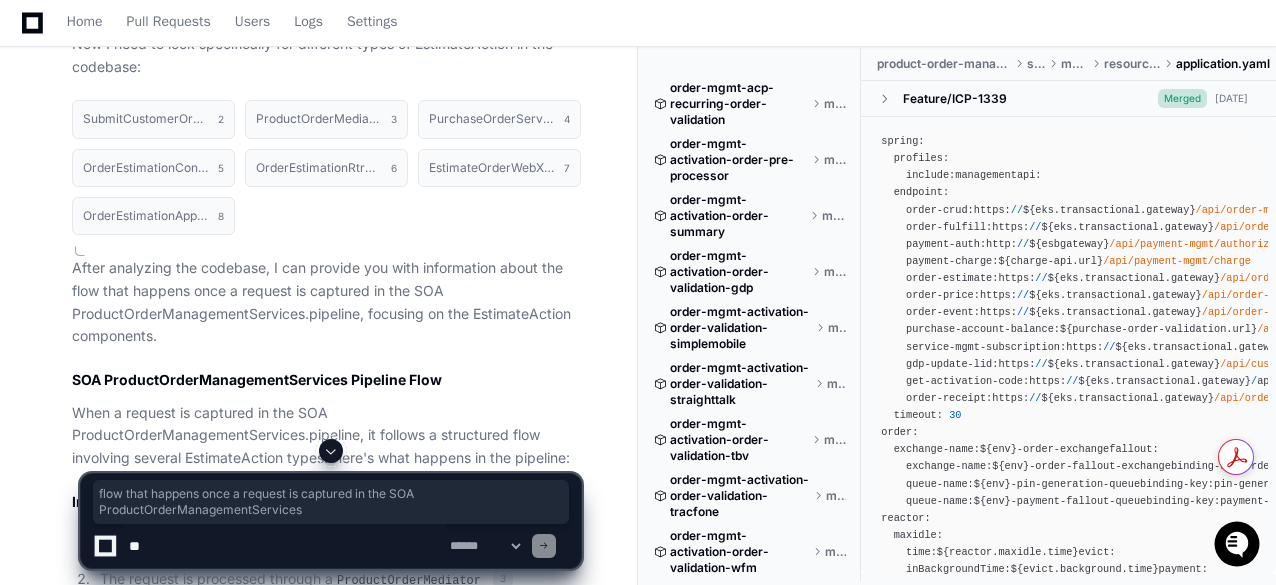 click on "After analyzing the codebase, I can provide you with information about the flow that happens once a request is captured in the SOA ProductOrderManagementServices.pipeline, focusing on the EstimateAction components." 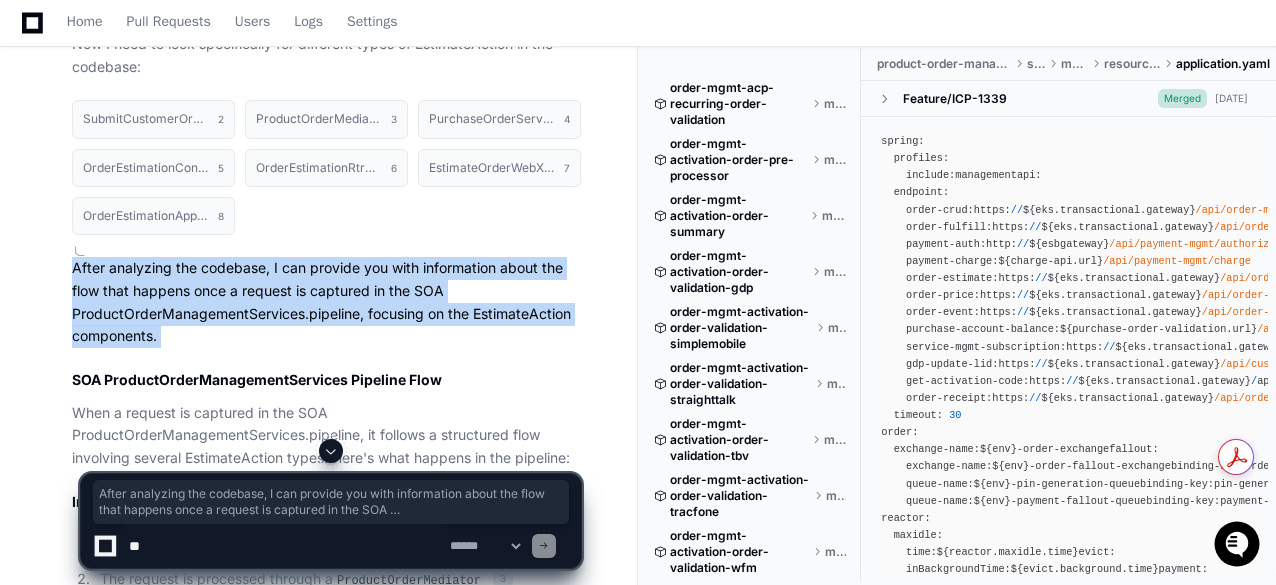 drag, startPoint x: 77, startPoint y: 271, endPoint x: 158, endPoint y: 323, distance: 96.25487 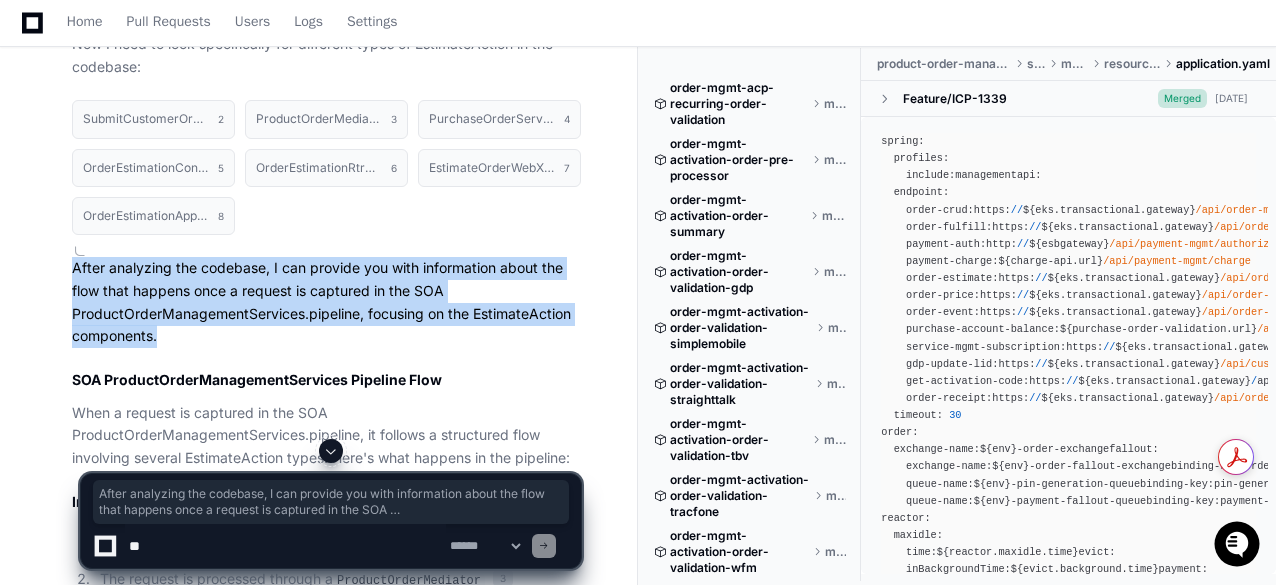 drag, startPoint x: 177, startPoint y: 340, endPoint x: 48, endPoint y: 249, distance: 157.86703 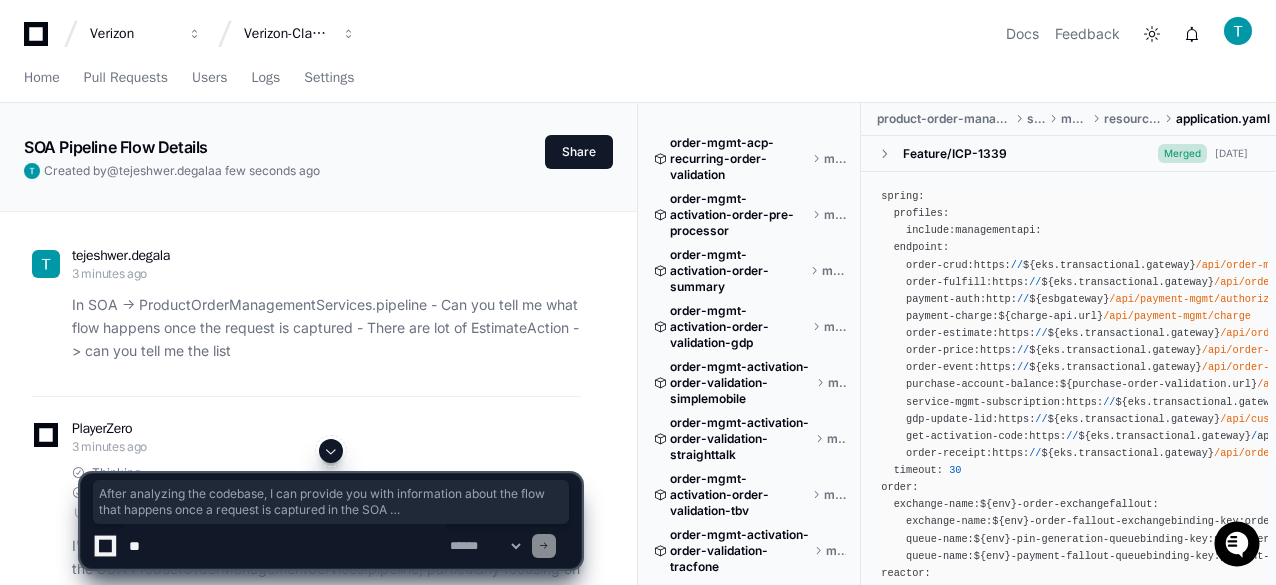 scroll, scrollTop: 100, scrollLeft: 0, axis: vertical 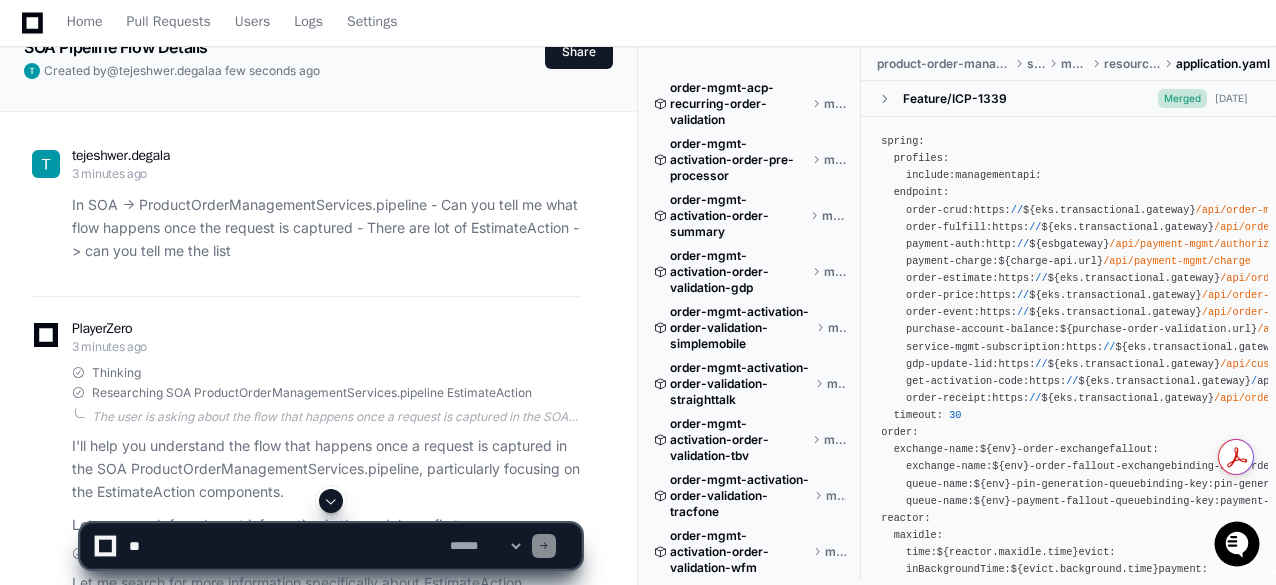 click 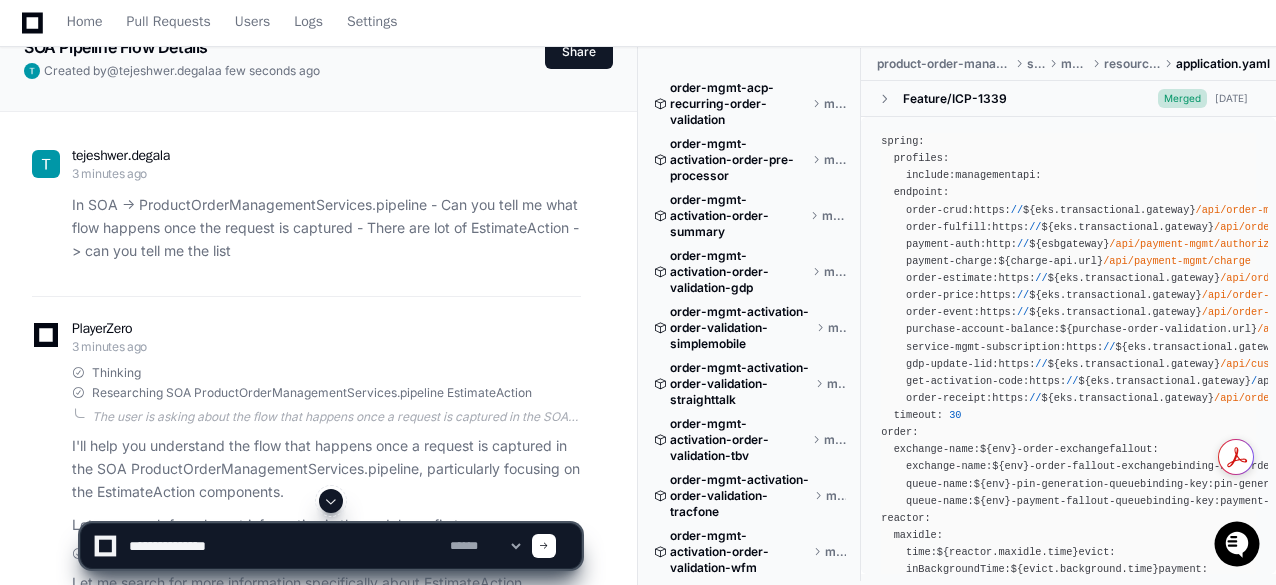 paste on "**********" 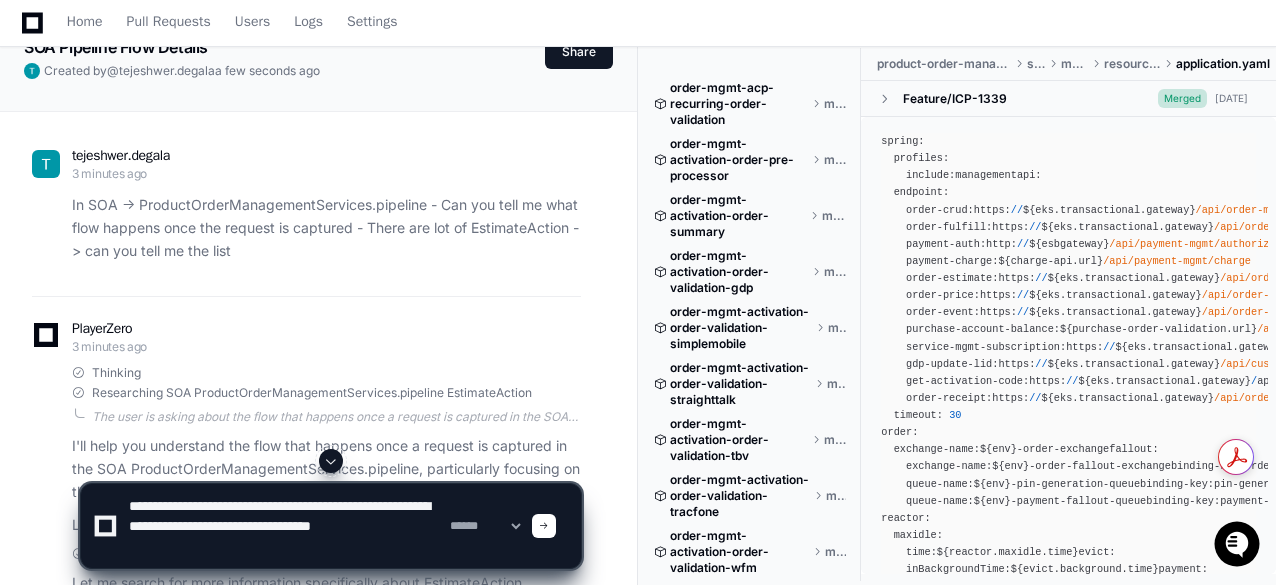 scroll, scrollTop: 6, scrollLeft: 0, axis: vertical 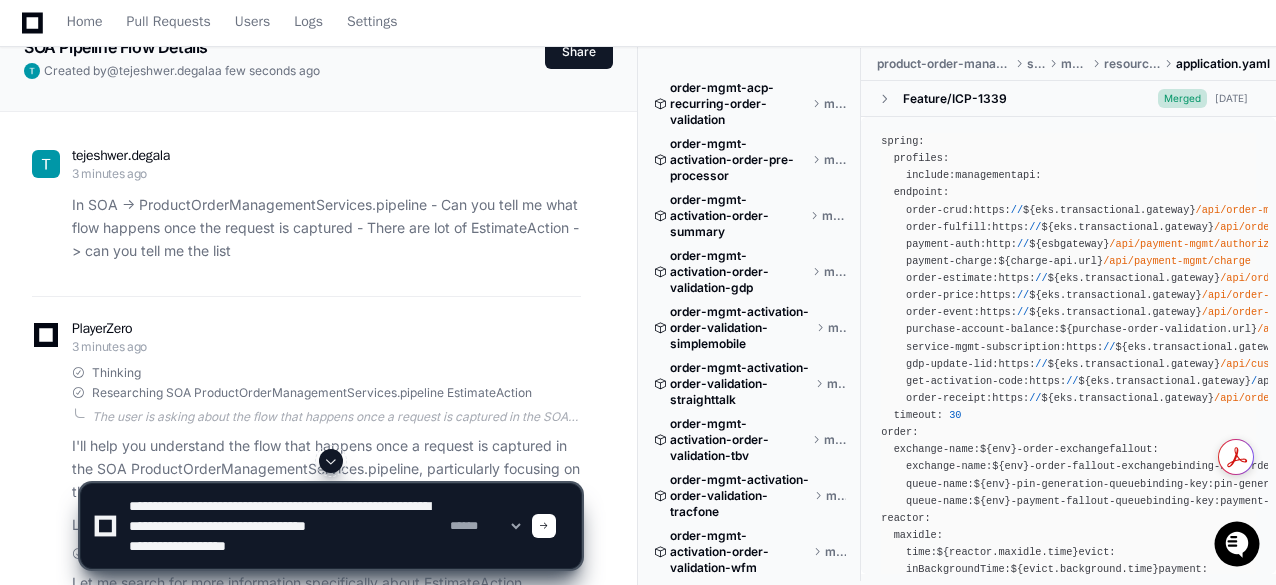 click 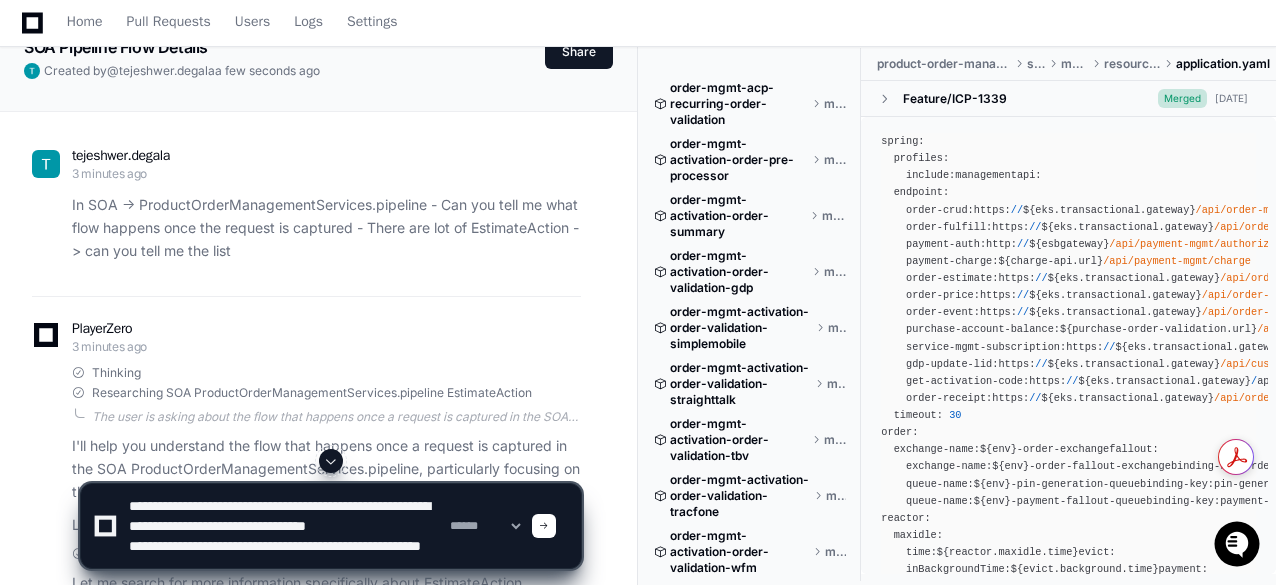 scroll, scrollTop: 26, scrollLeft: 0, axis: vertical 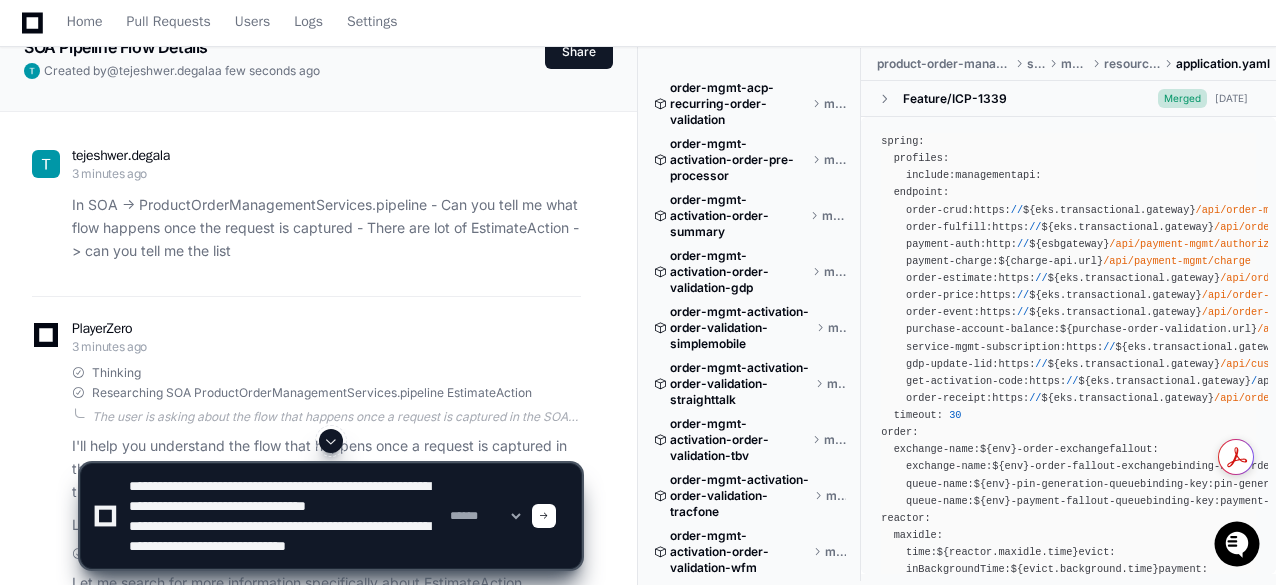 type on "**********" 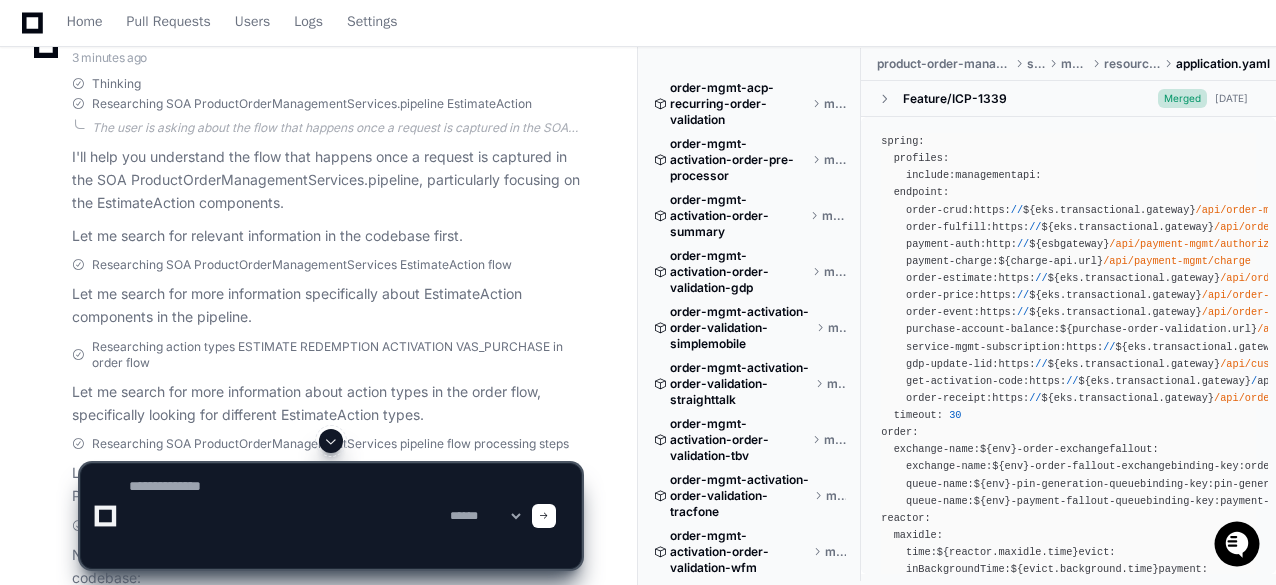scroll, scrollTop: 400, scrollLeft: 0, axis: vertical 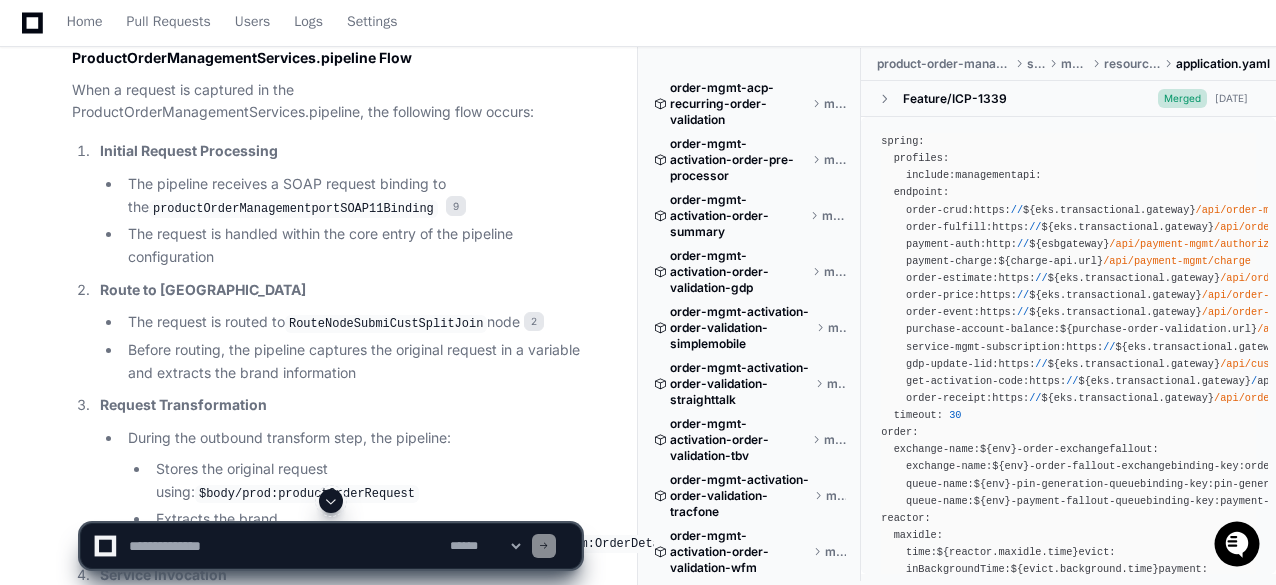 click on "purchase-account-balance:" 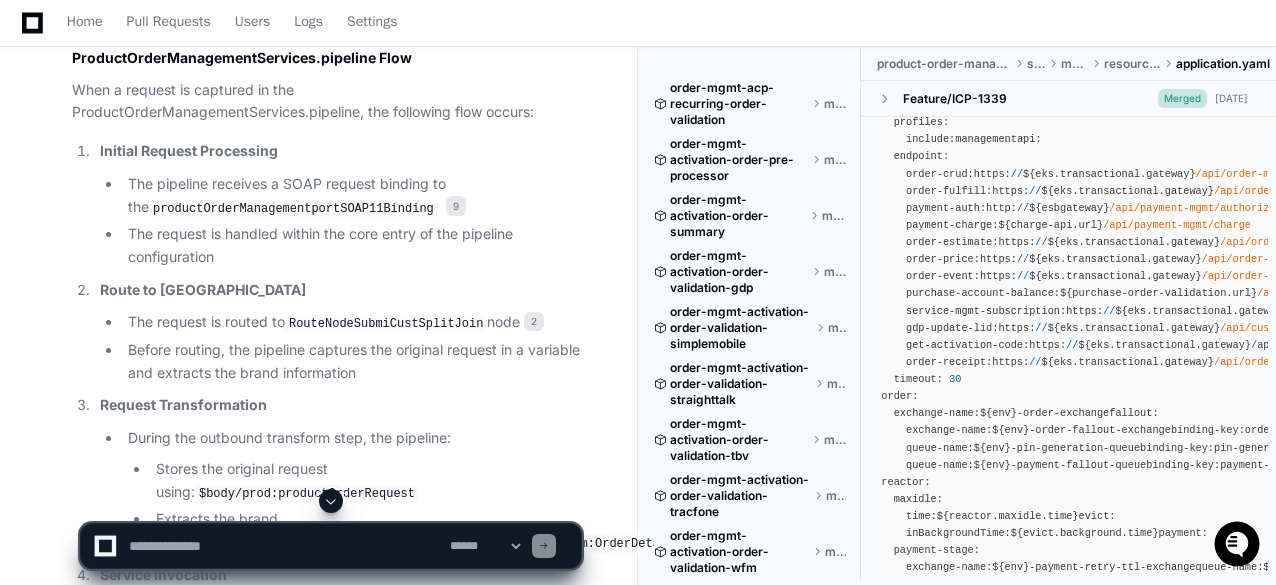 scroll, scrollTop: 0, scrollLeft: 0, axis: both 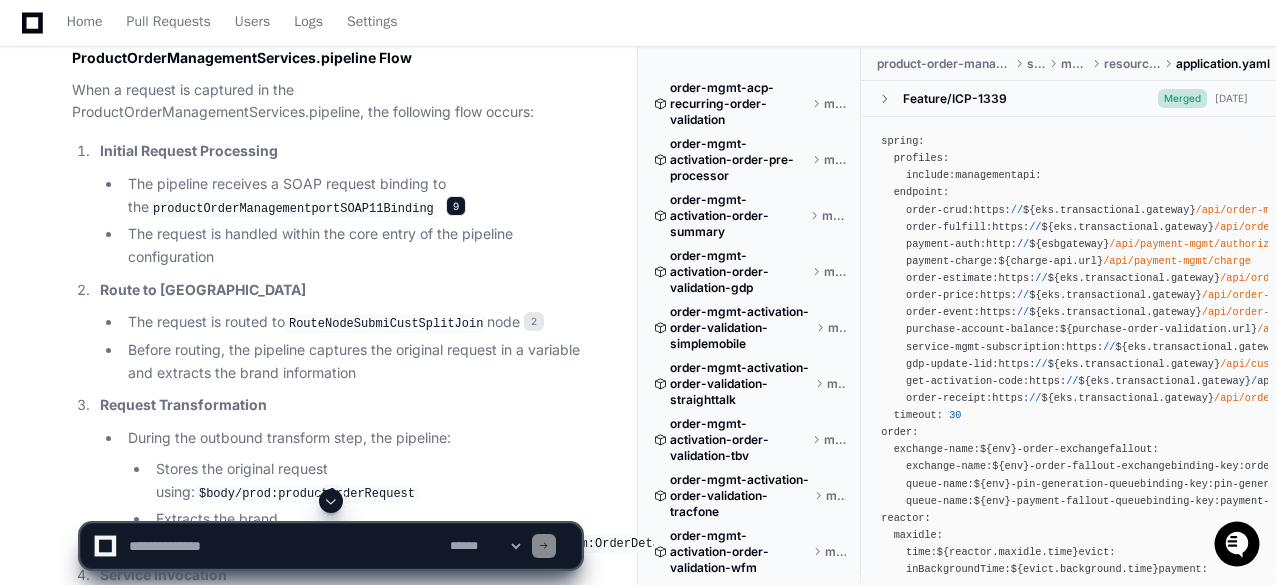 click on "9" 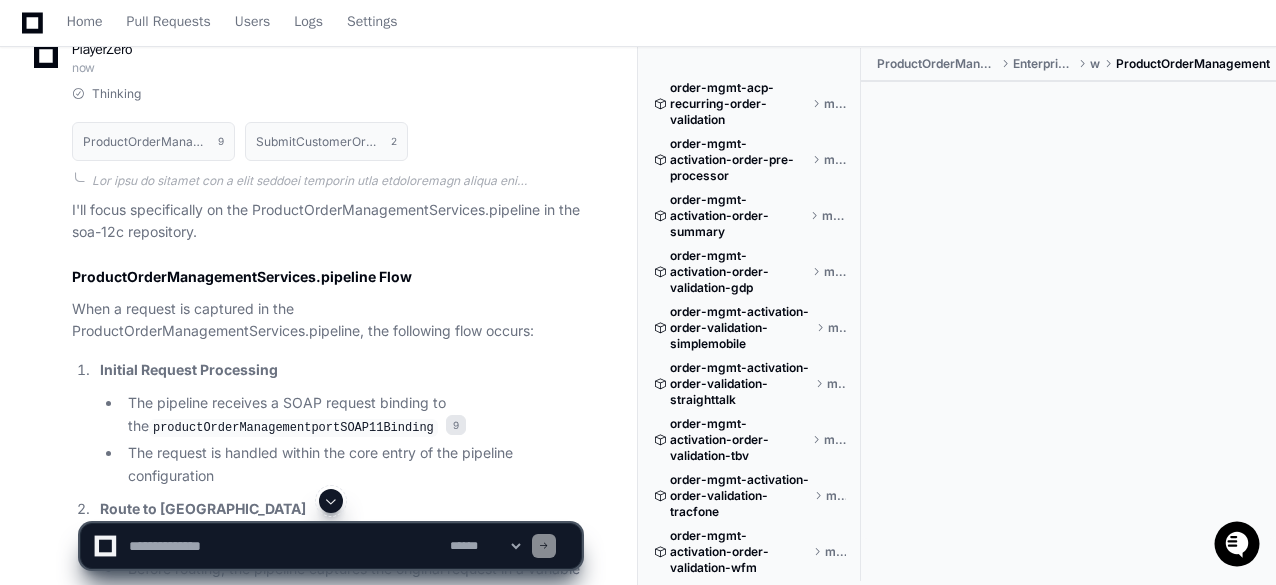 scroll, scrollTop: 3991, scrollLeft: 0, axis: vertical 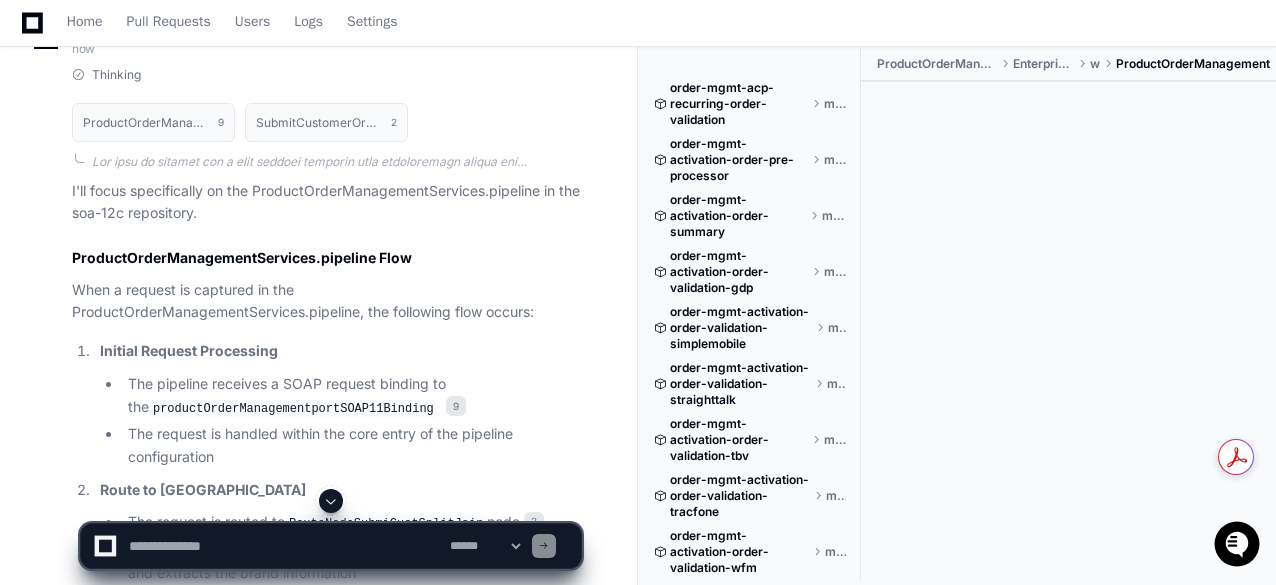 click 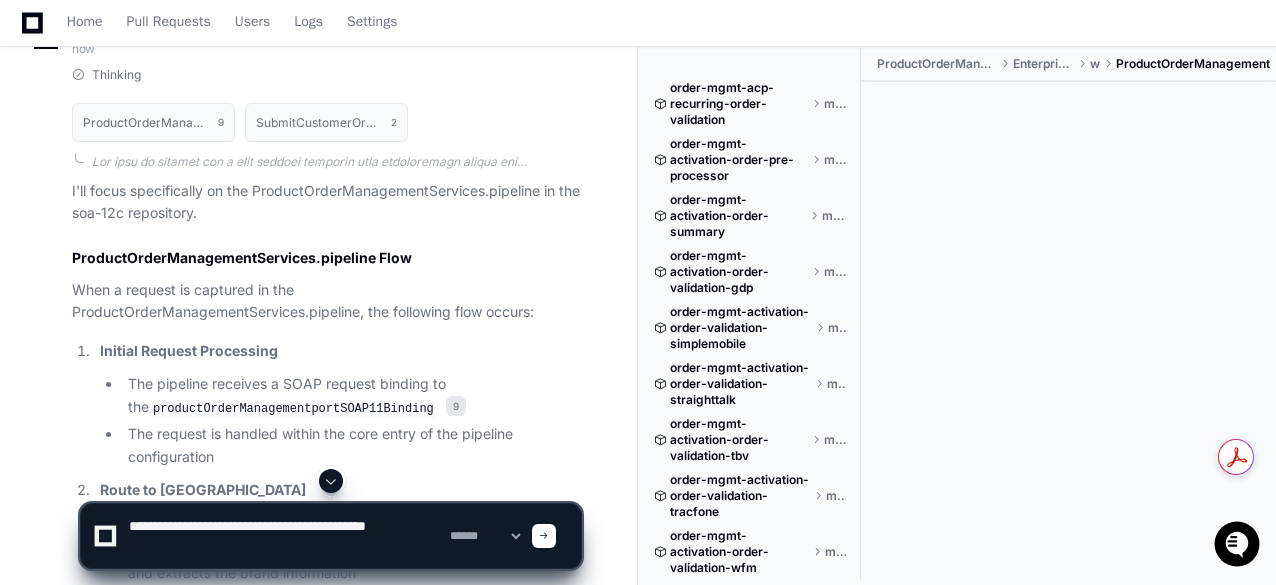 type on "**********" 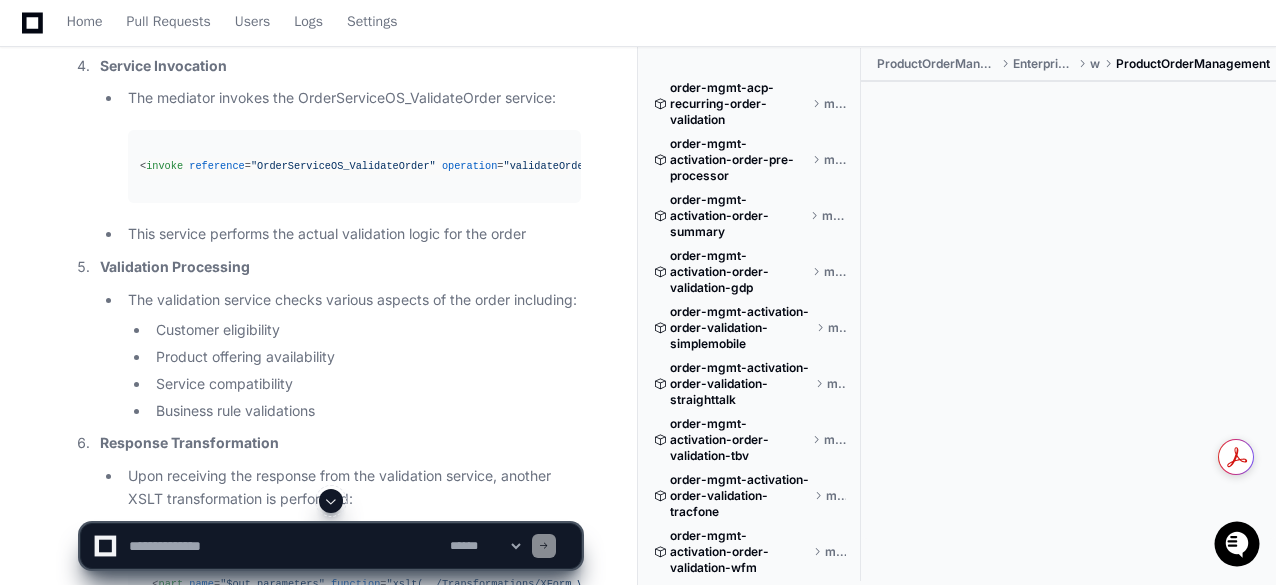 scroll, scrollTop: 6786, scrollLeft: 0, axis: vertical 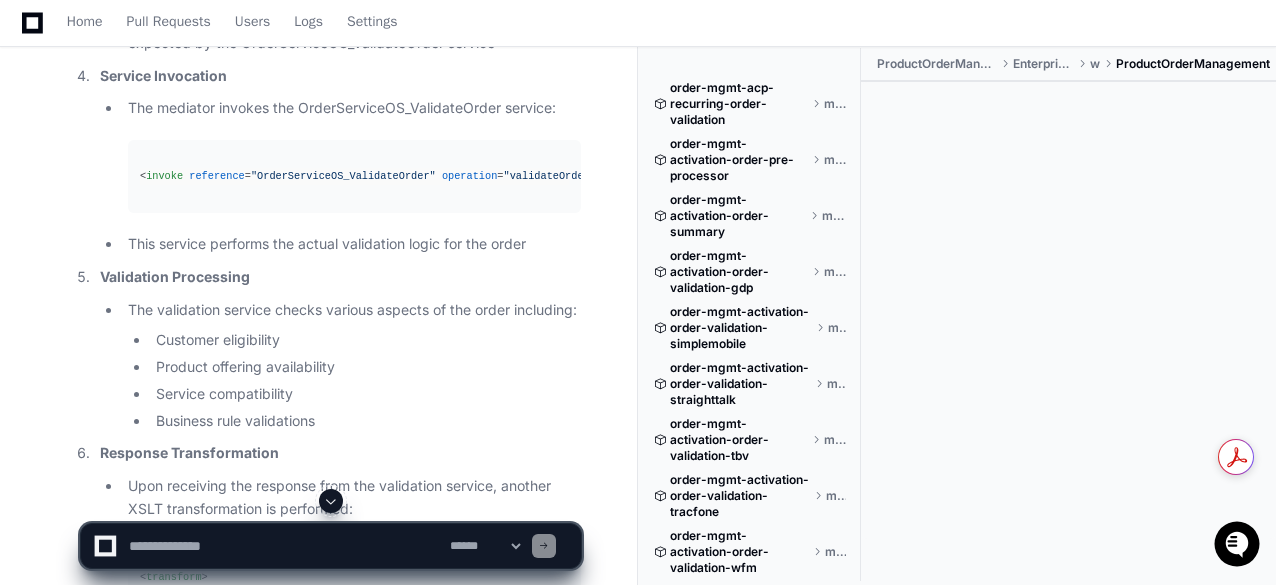 click 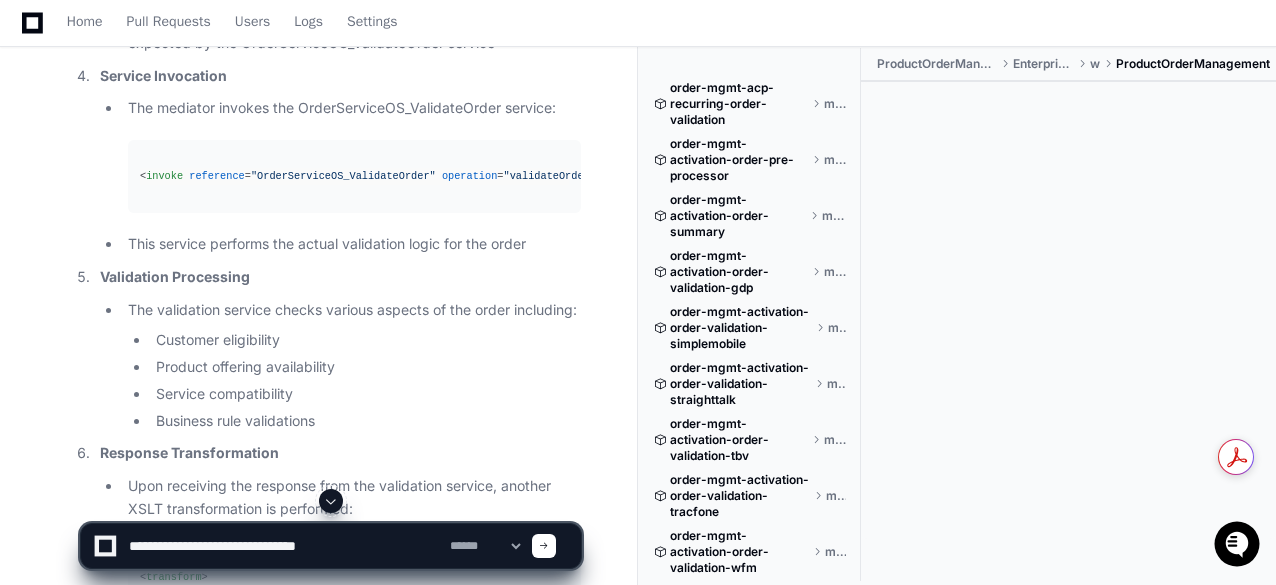 type on "**********" 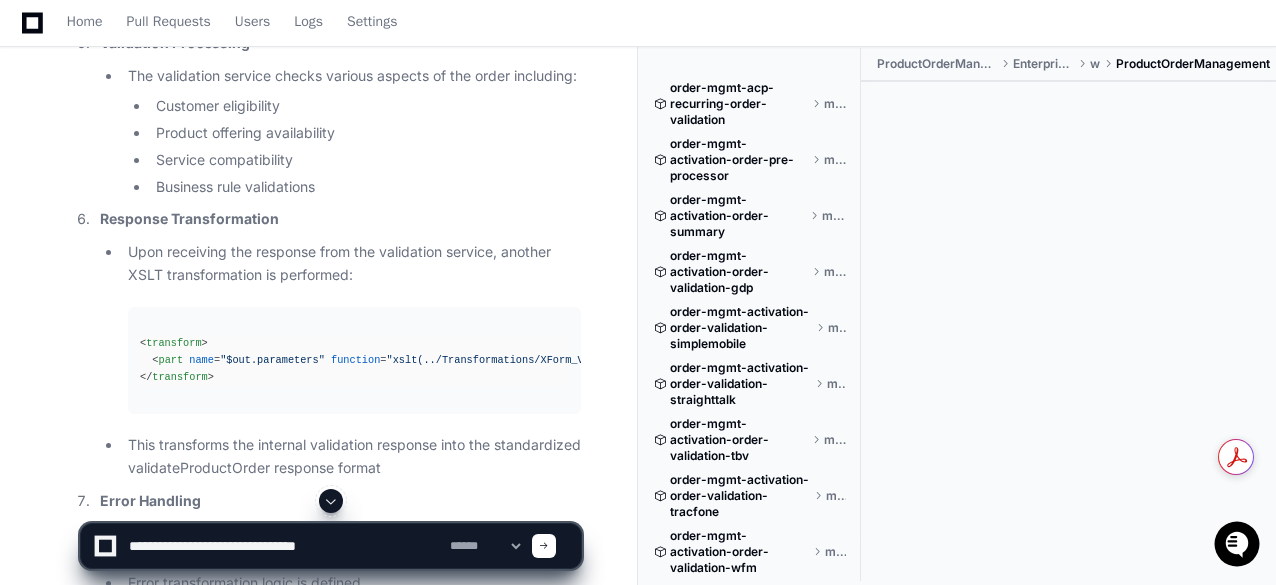 scroll, scrollTop: 7186, scrollLeft: 0, axis: vertical 